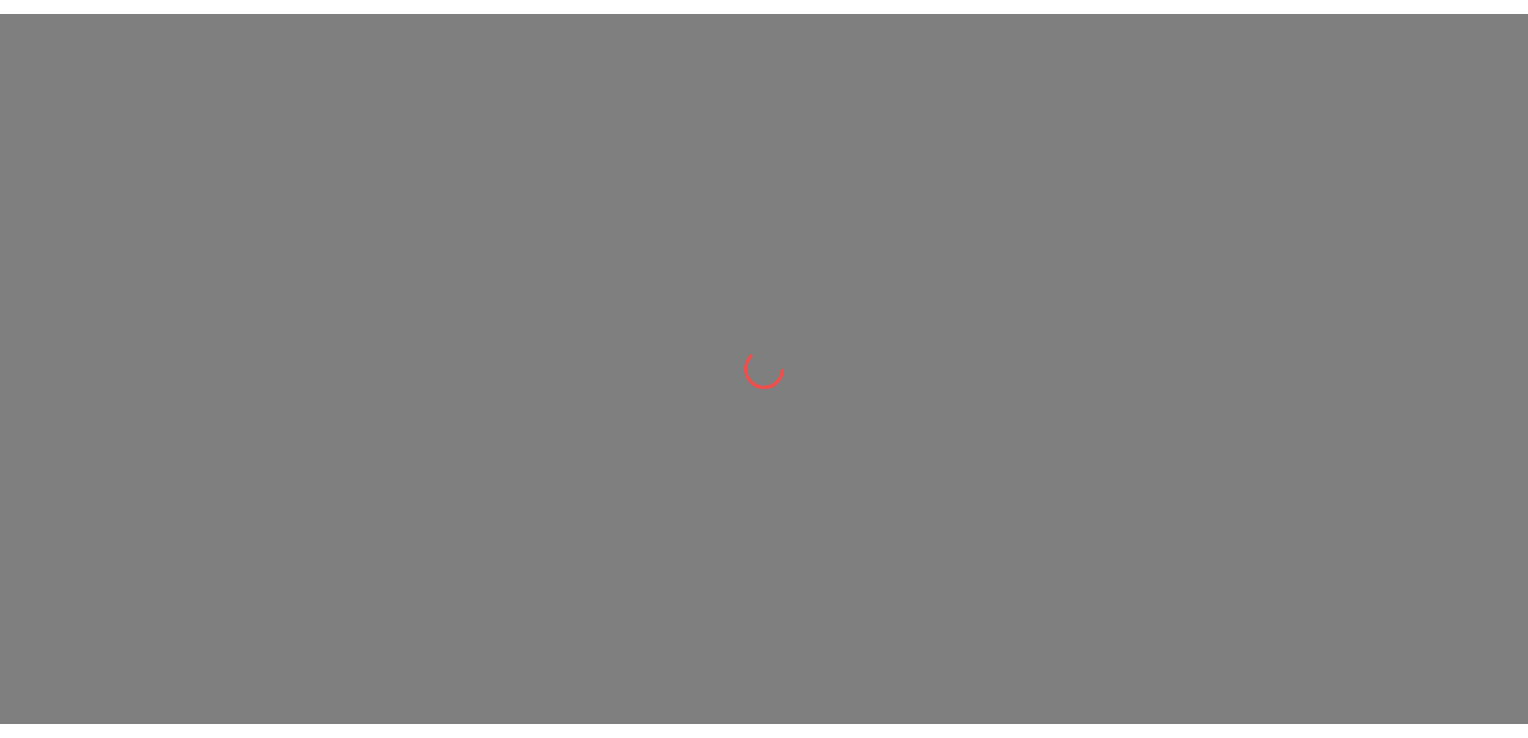 scroll, scrollTop: 0, scrollLeft: 0, axis: both 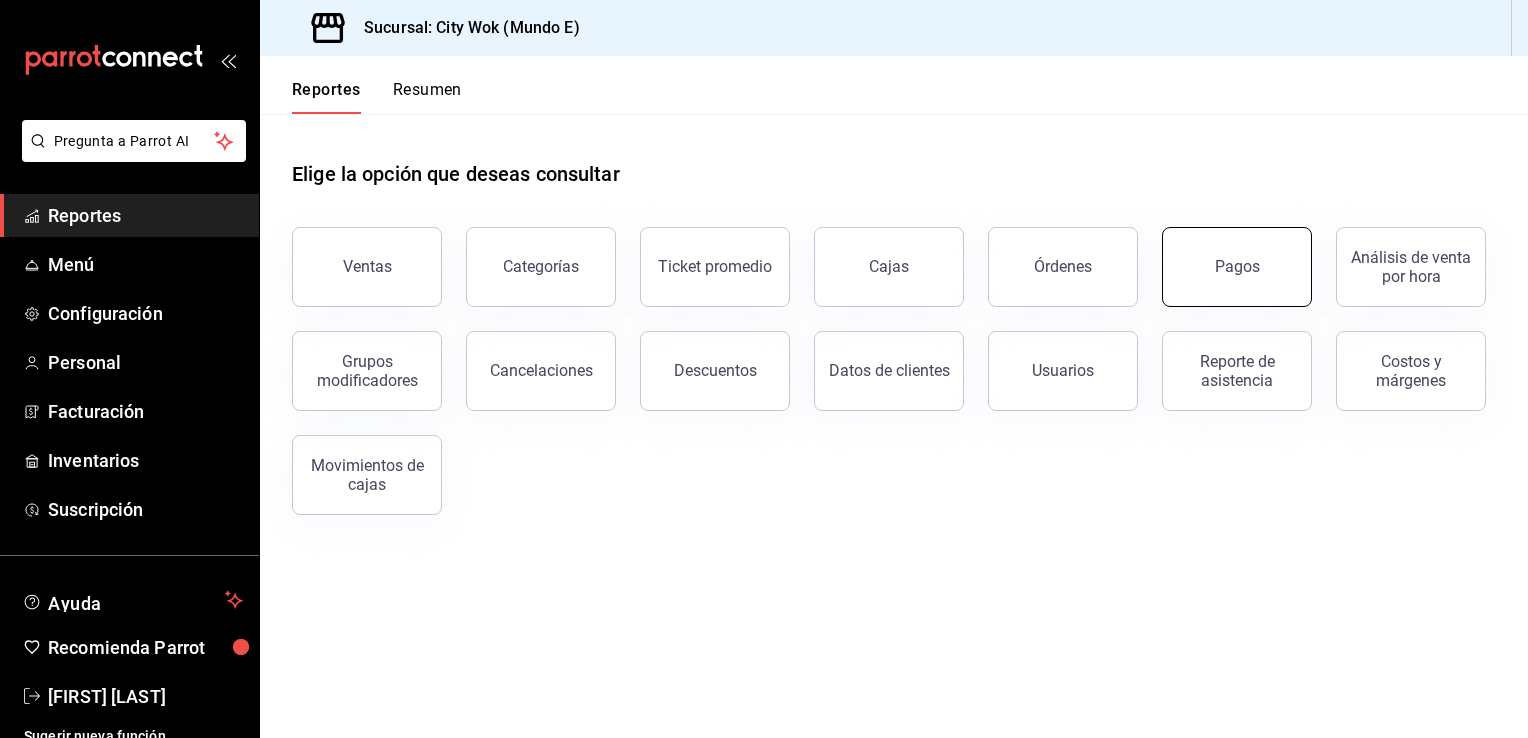 click on "Pagos" at bounding box center [1237, 266] 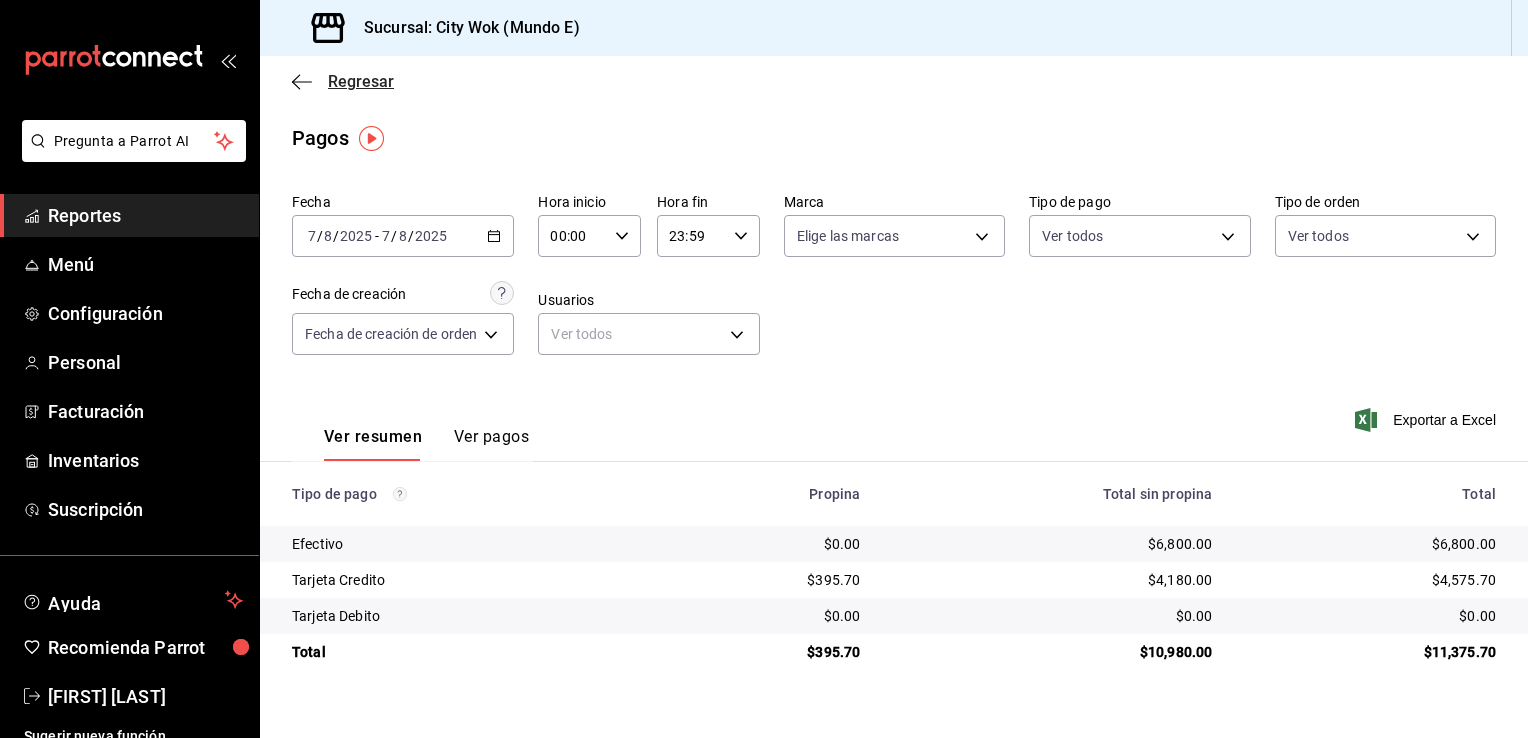 click 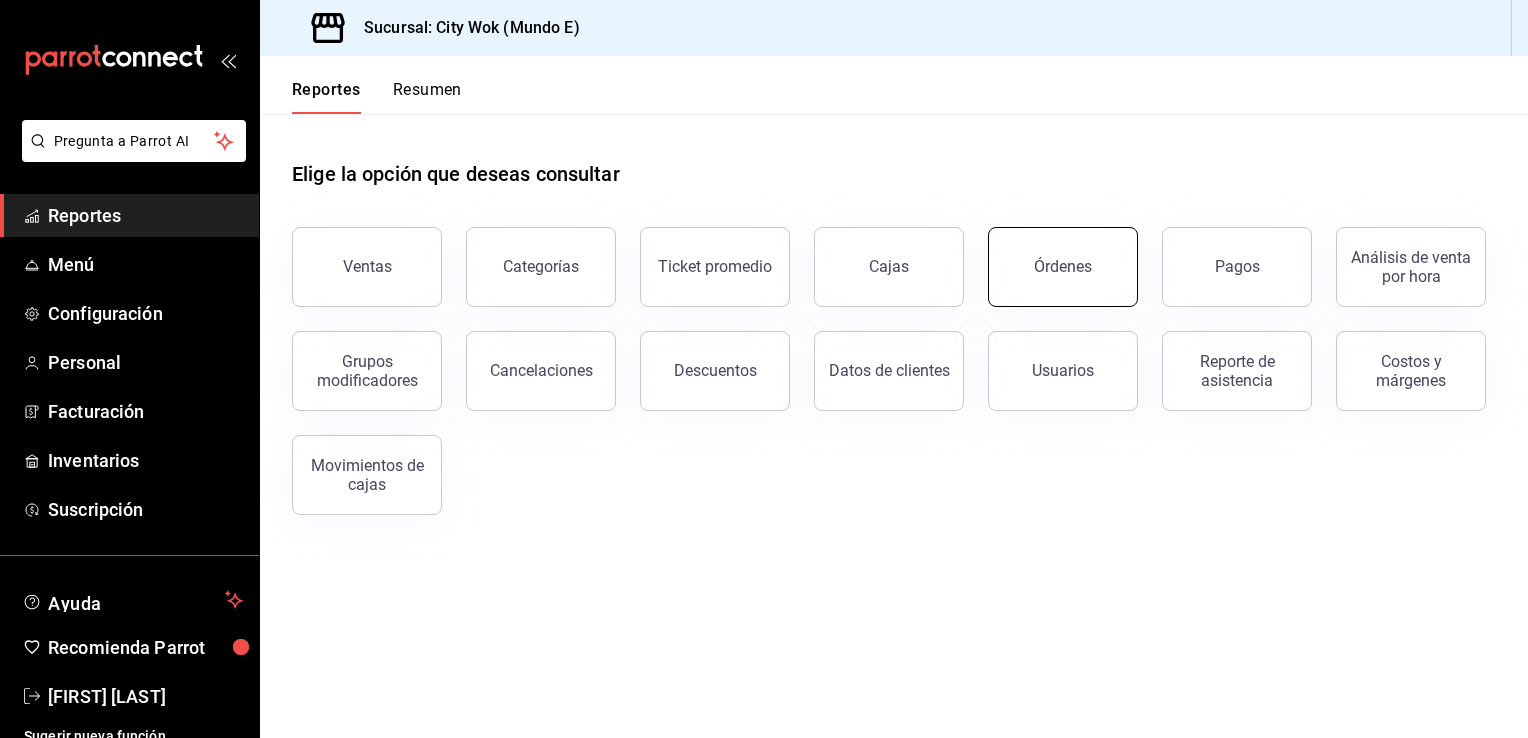 click on "Órdenes" at bounding box center (1063, 267) 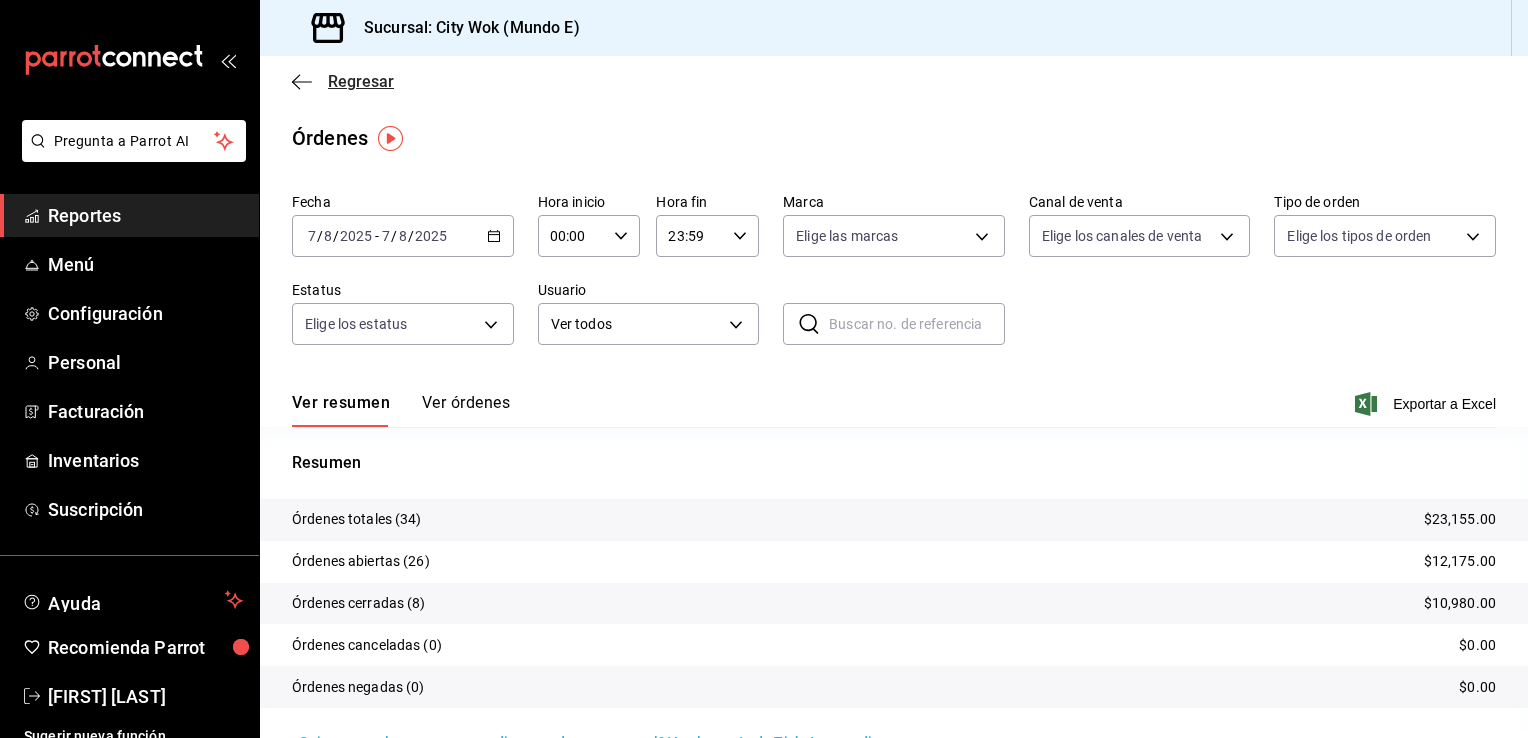 click 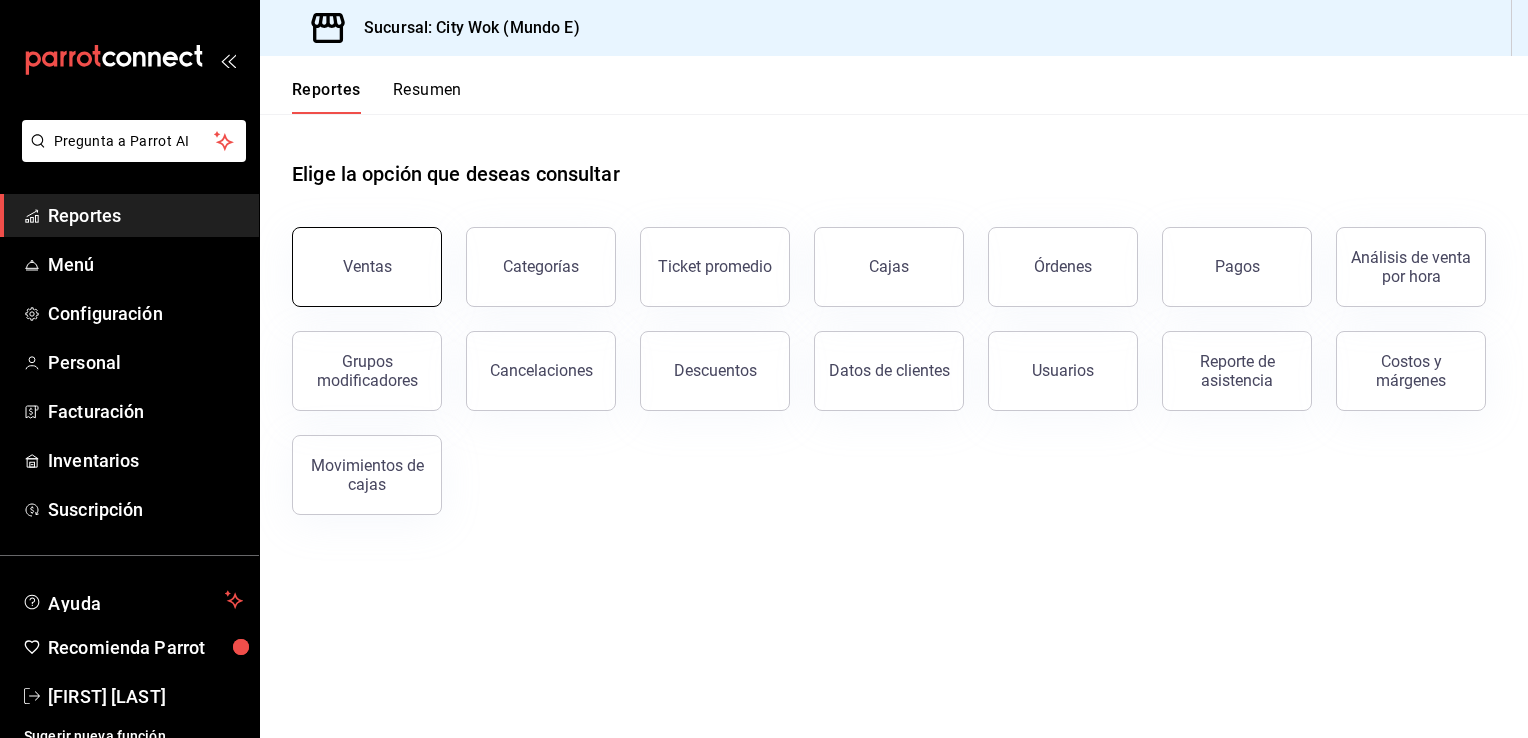 click on "Ventas" at bounding box center [367, 267] 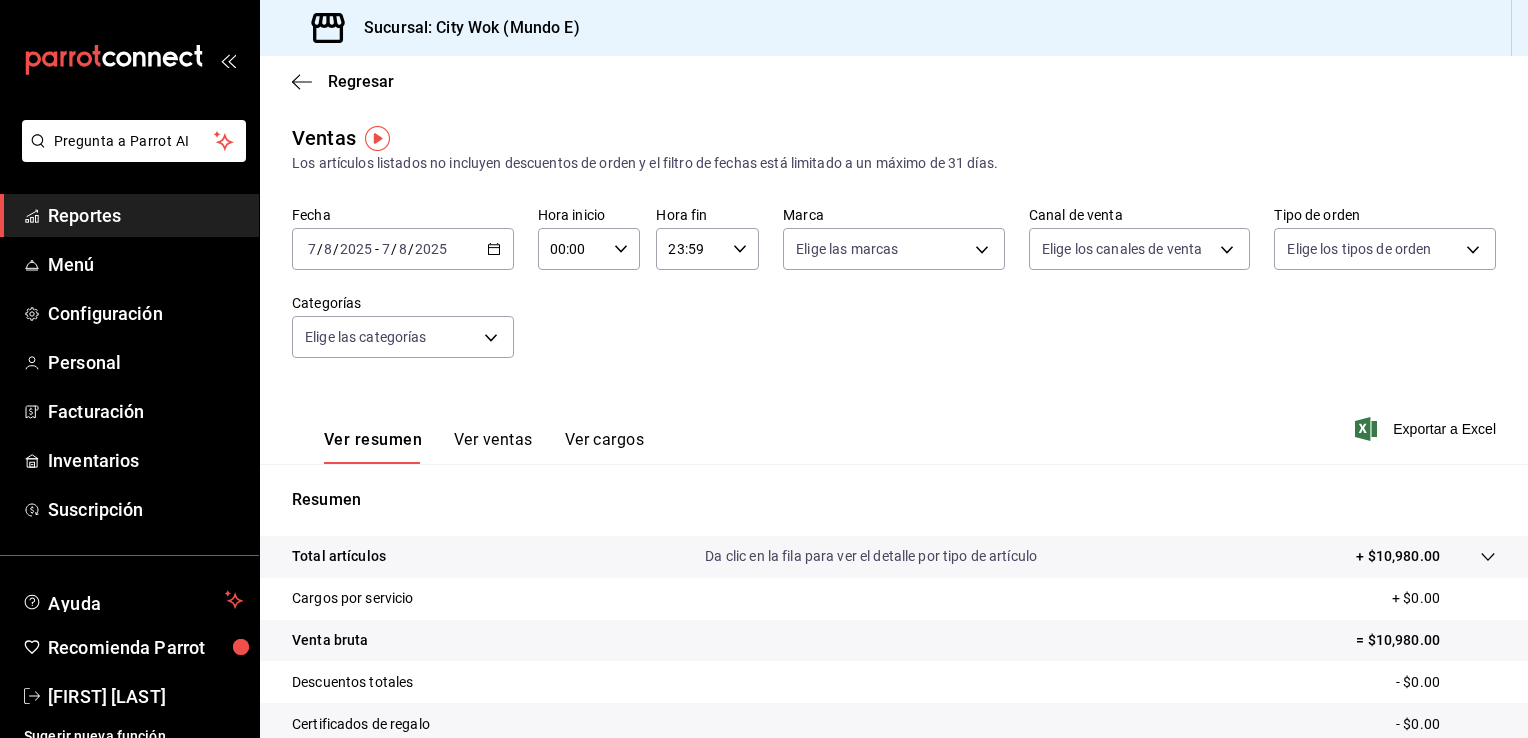 click on "Regresar" at bounding box center [894, 81] 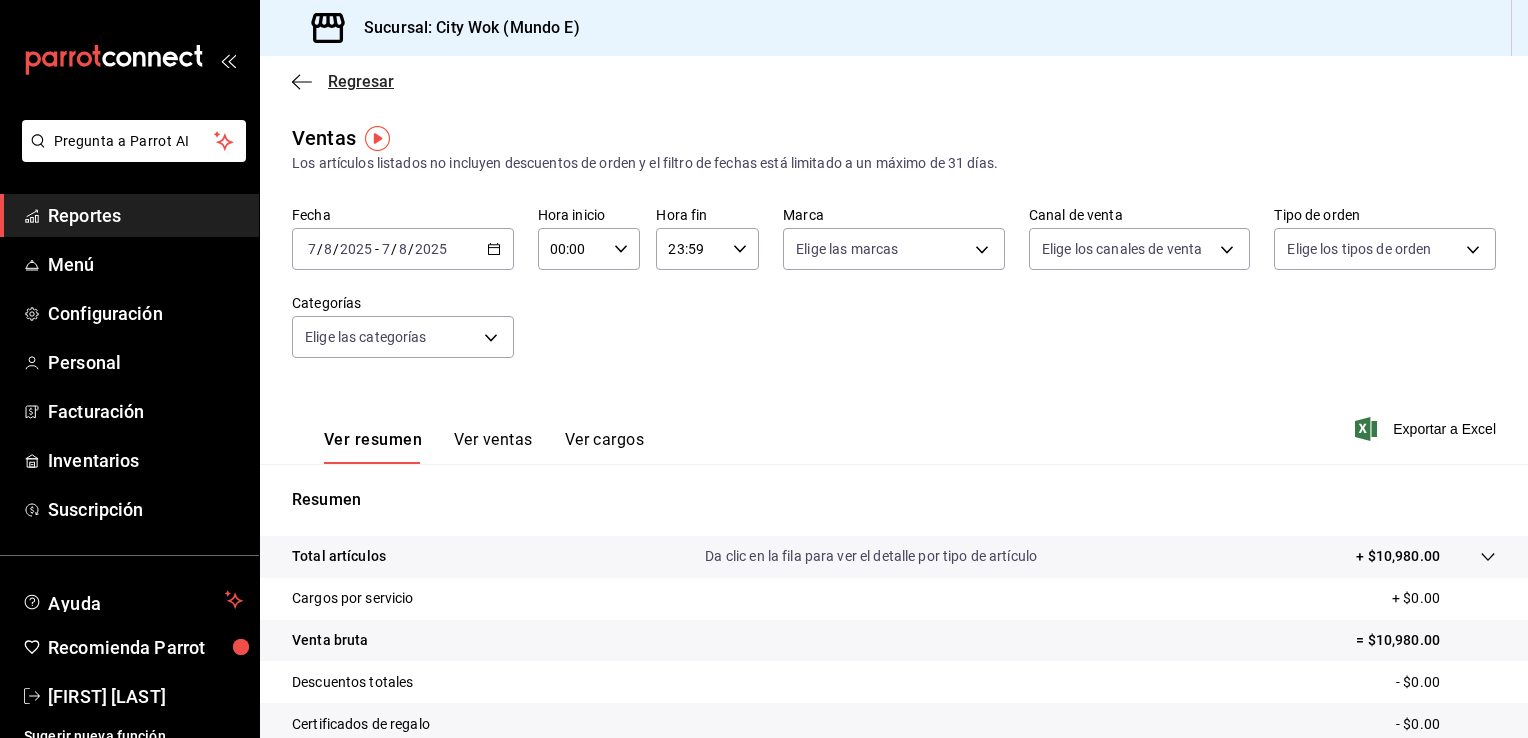click 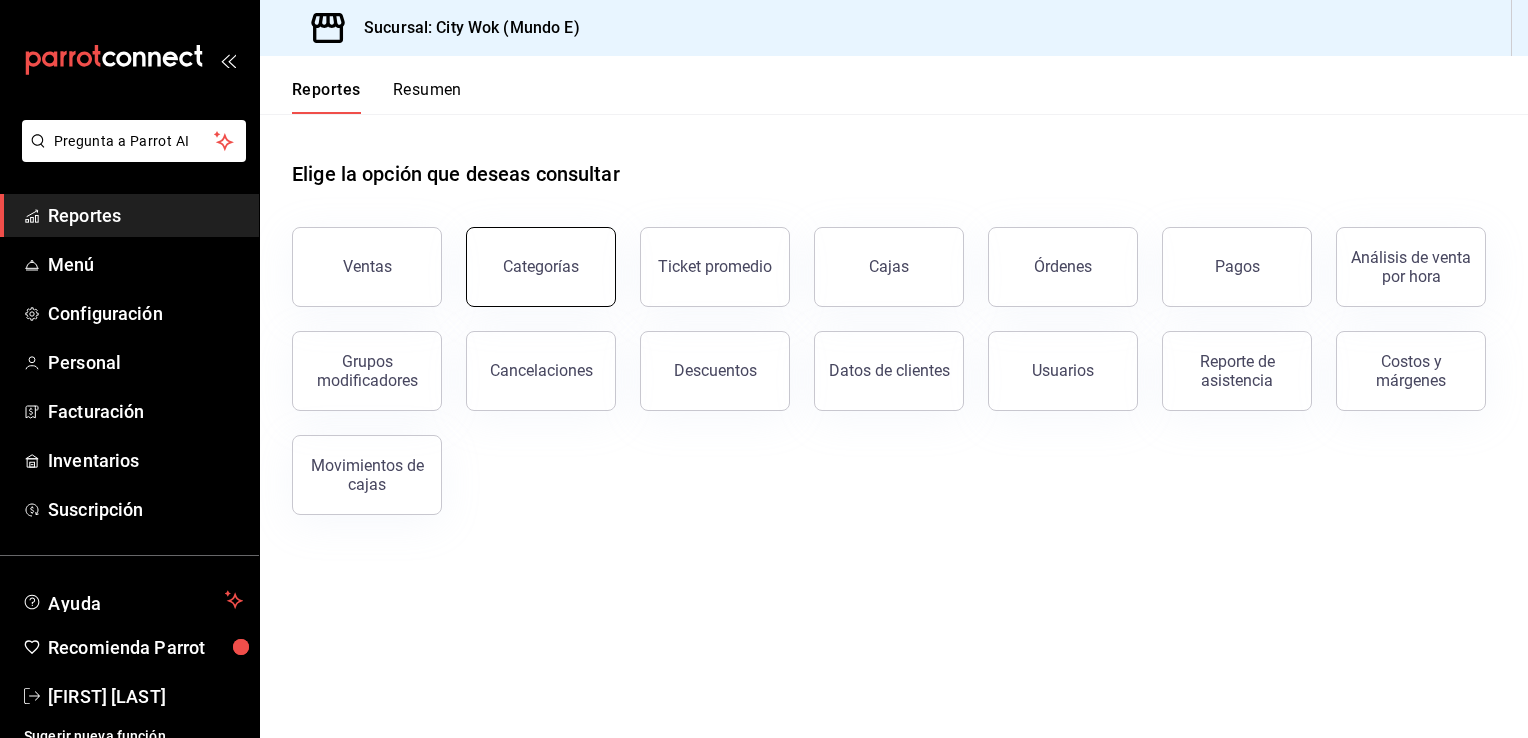 click on "Categorías" at bounding box center [541, 267] 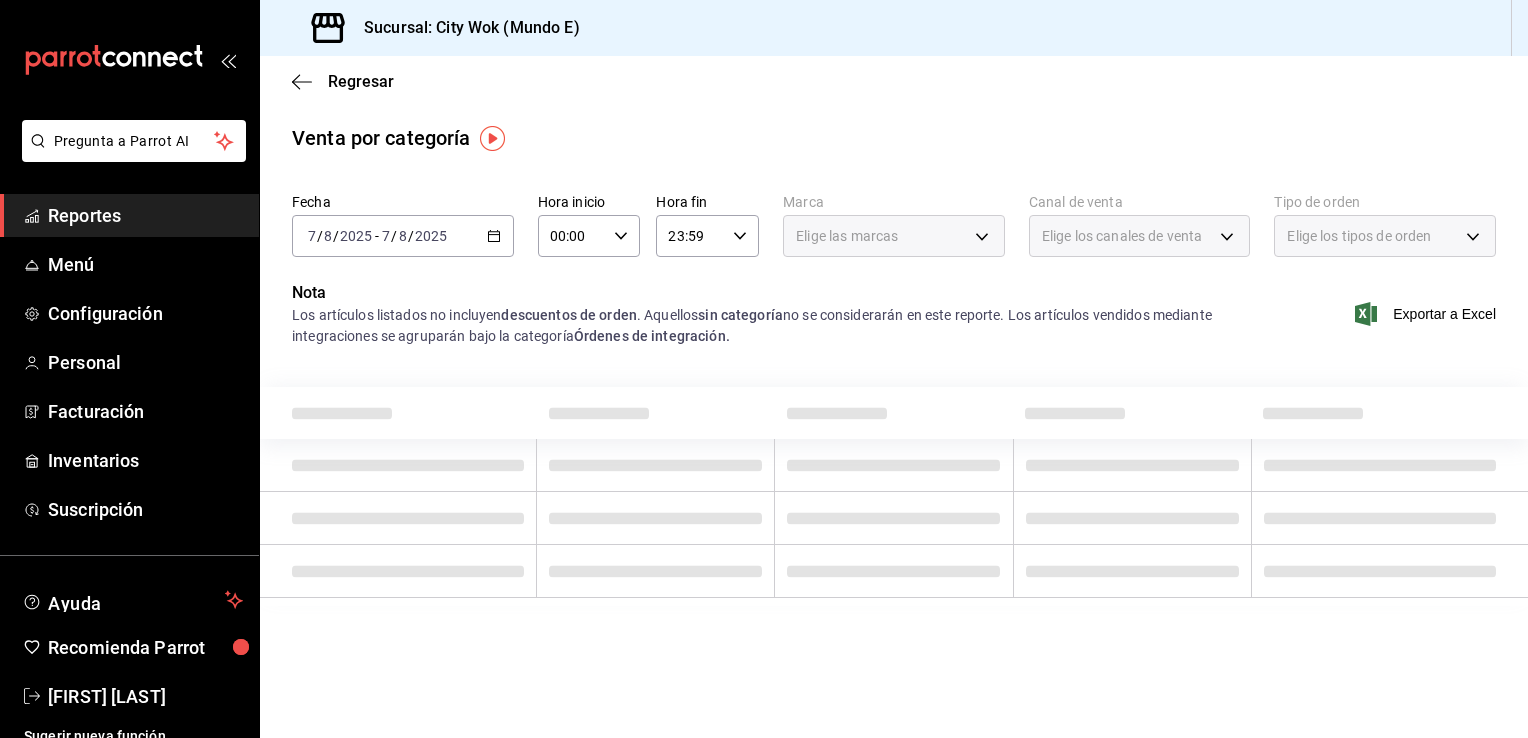 click on "Regresar" at bounding box center [894, 81] 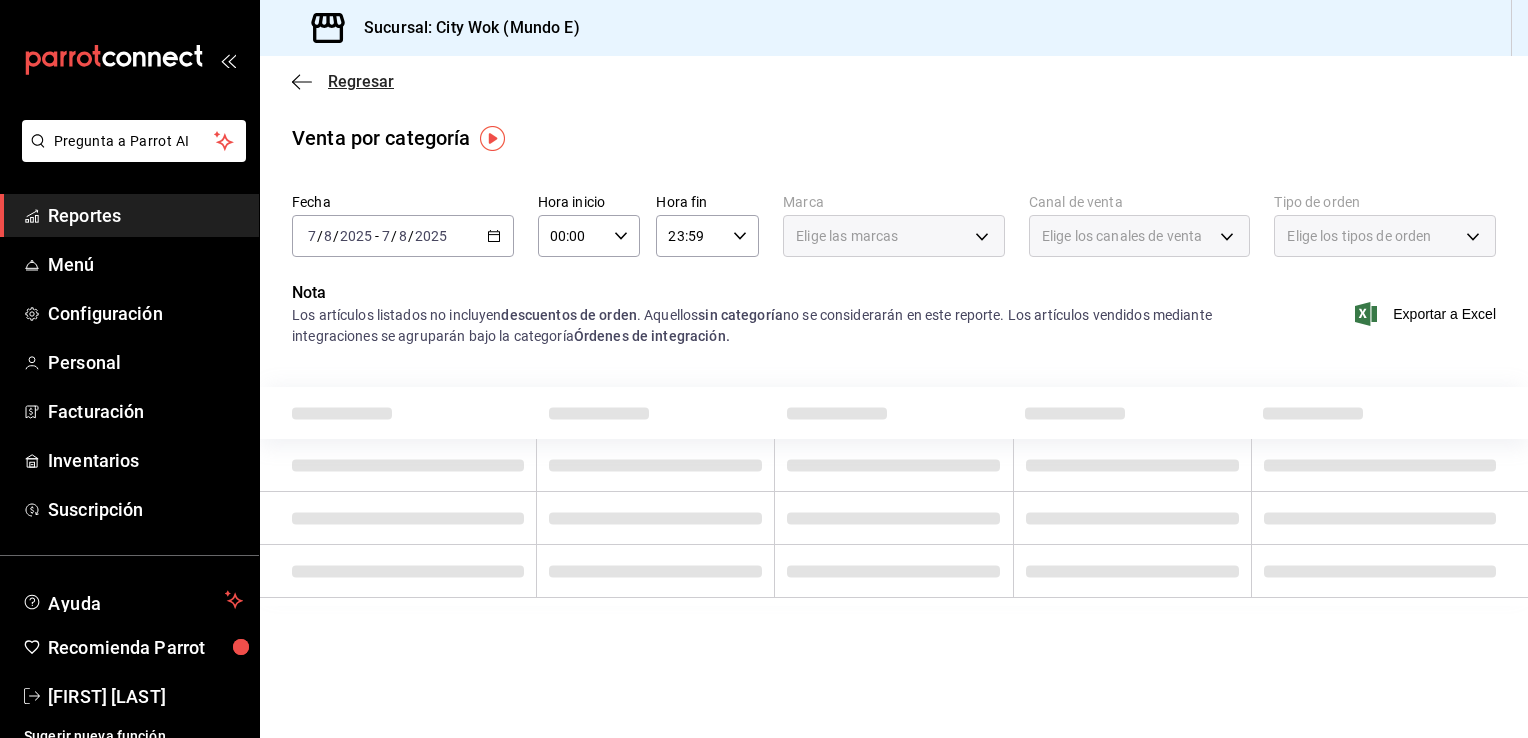 click 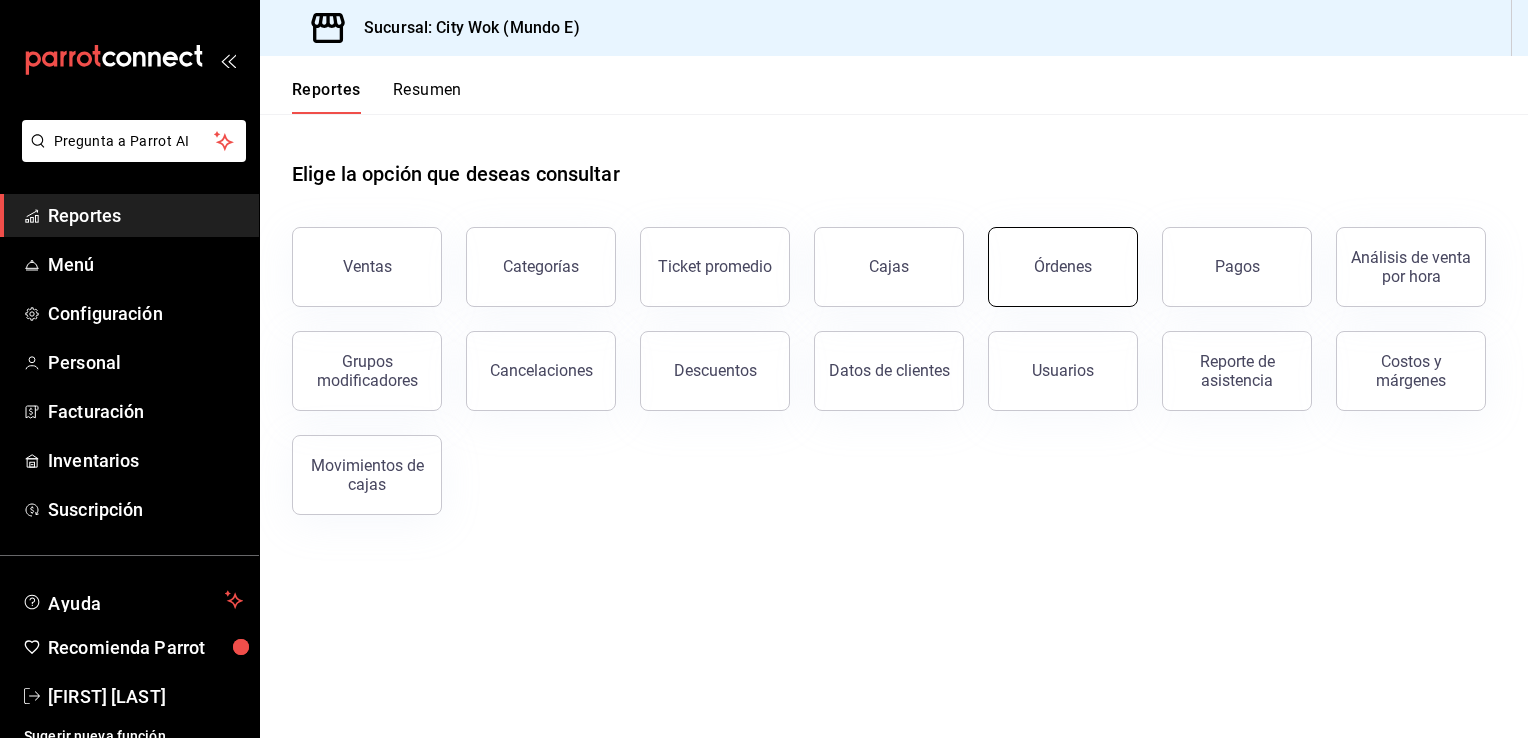 click on "Órdenes" at bounding box center (1063, 266) 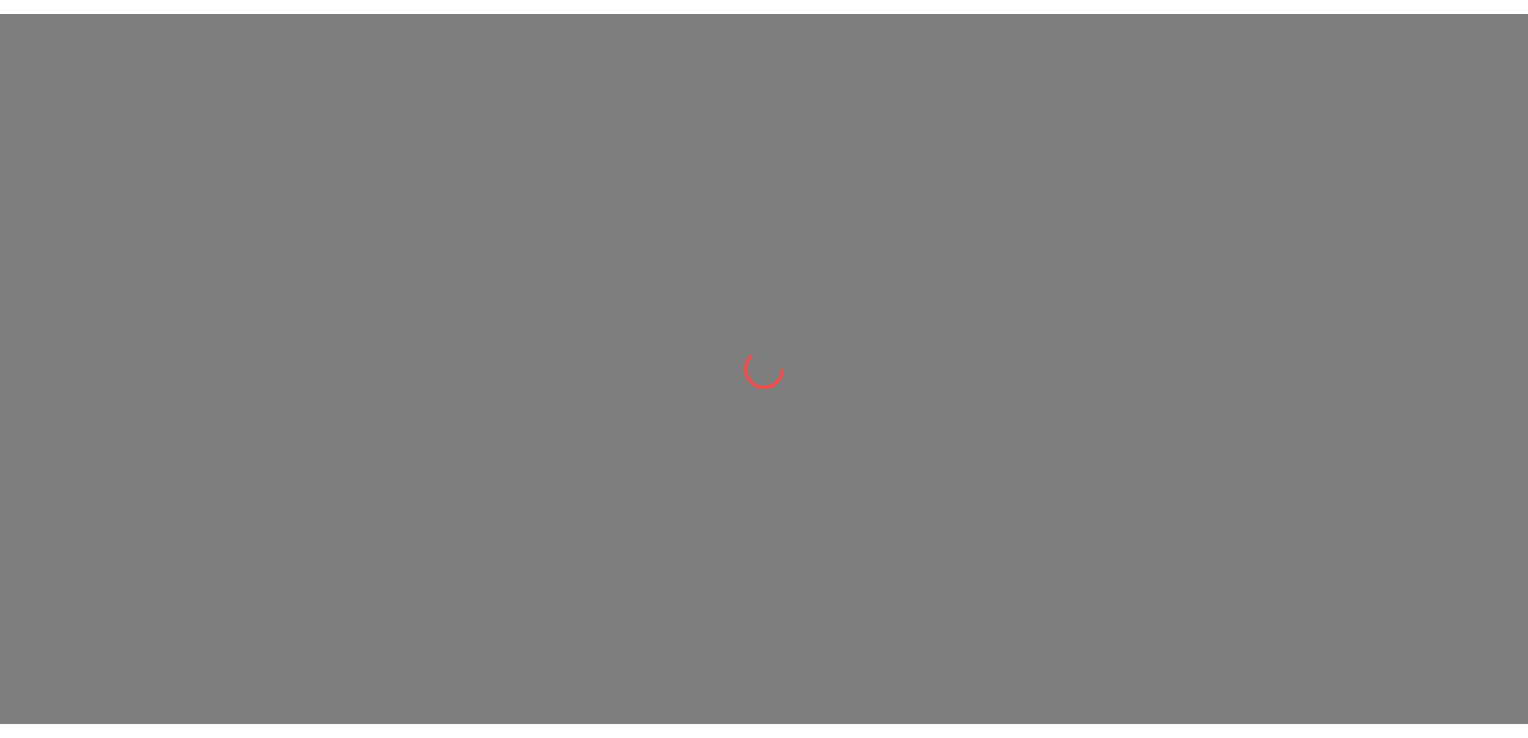 scroll, scrollTop: 0, scrollLeft: 0, axis: both 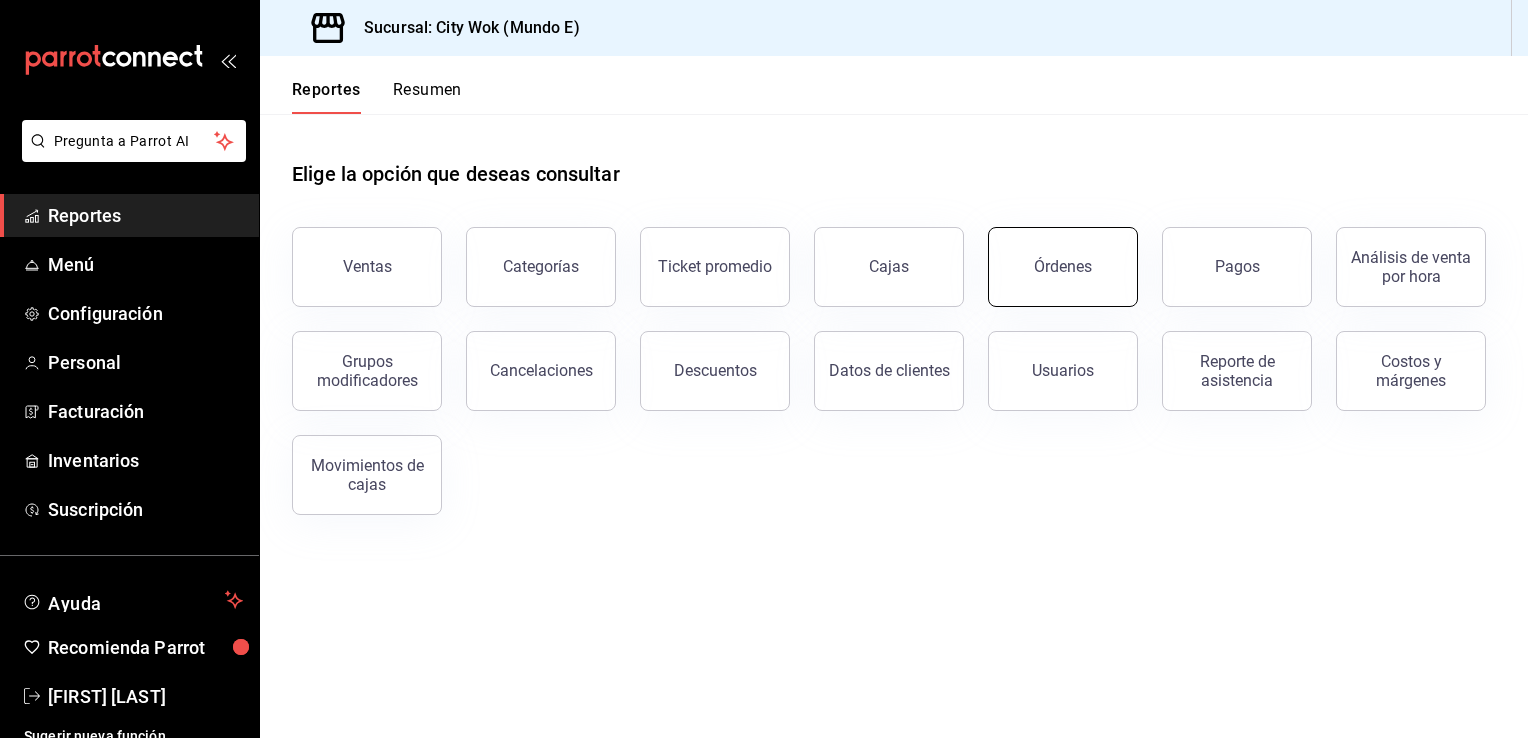 click on "Órdenes" at bounding box center (1063, 267) 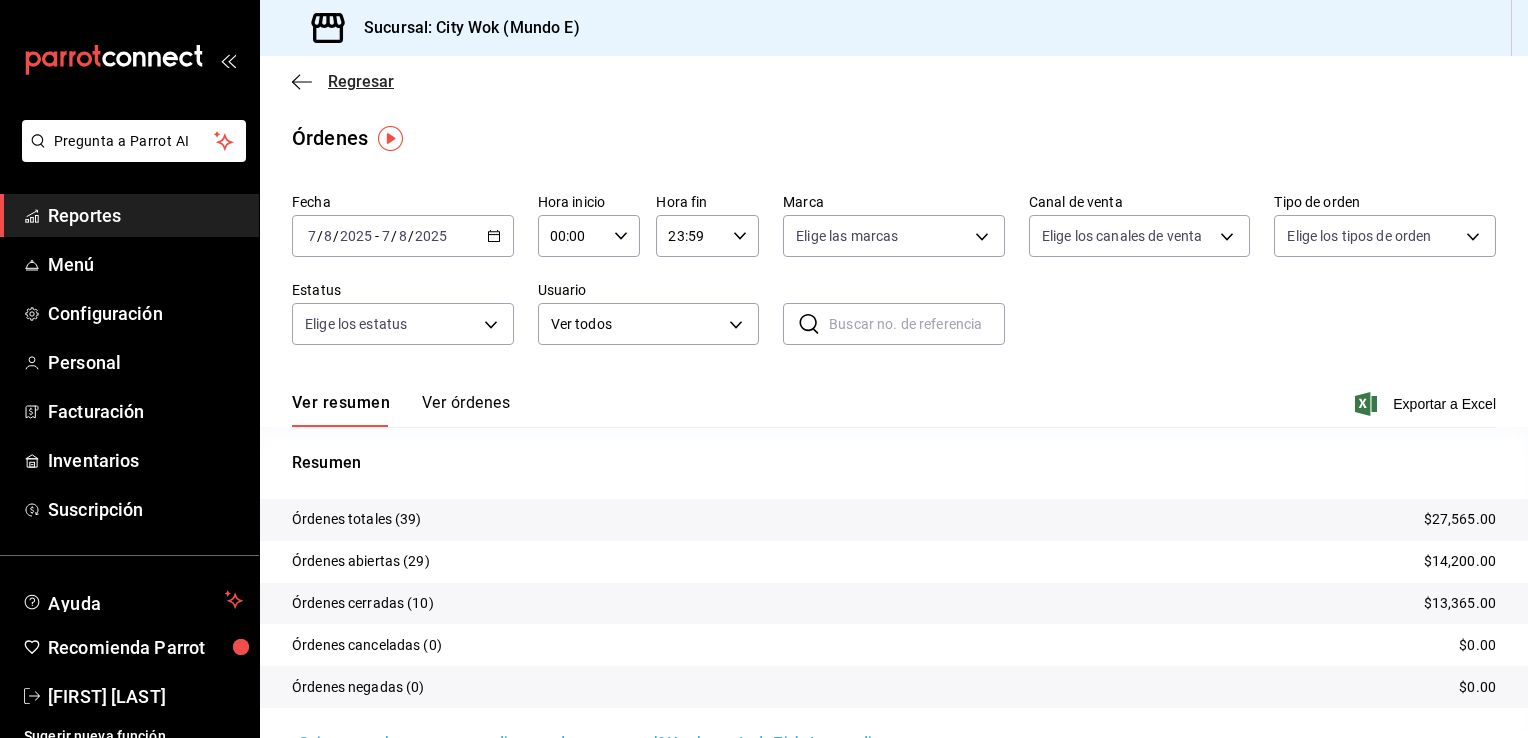 click 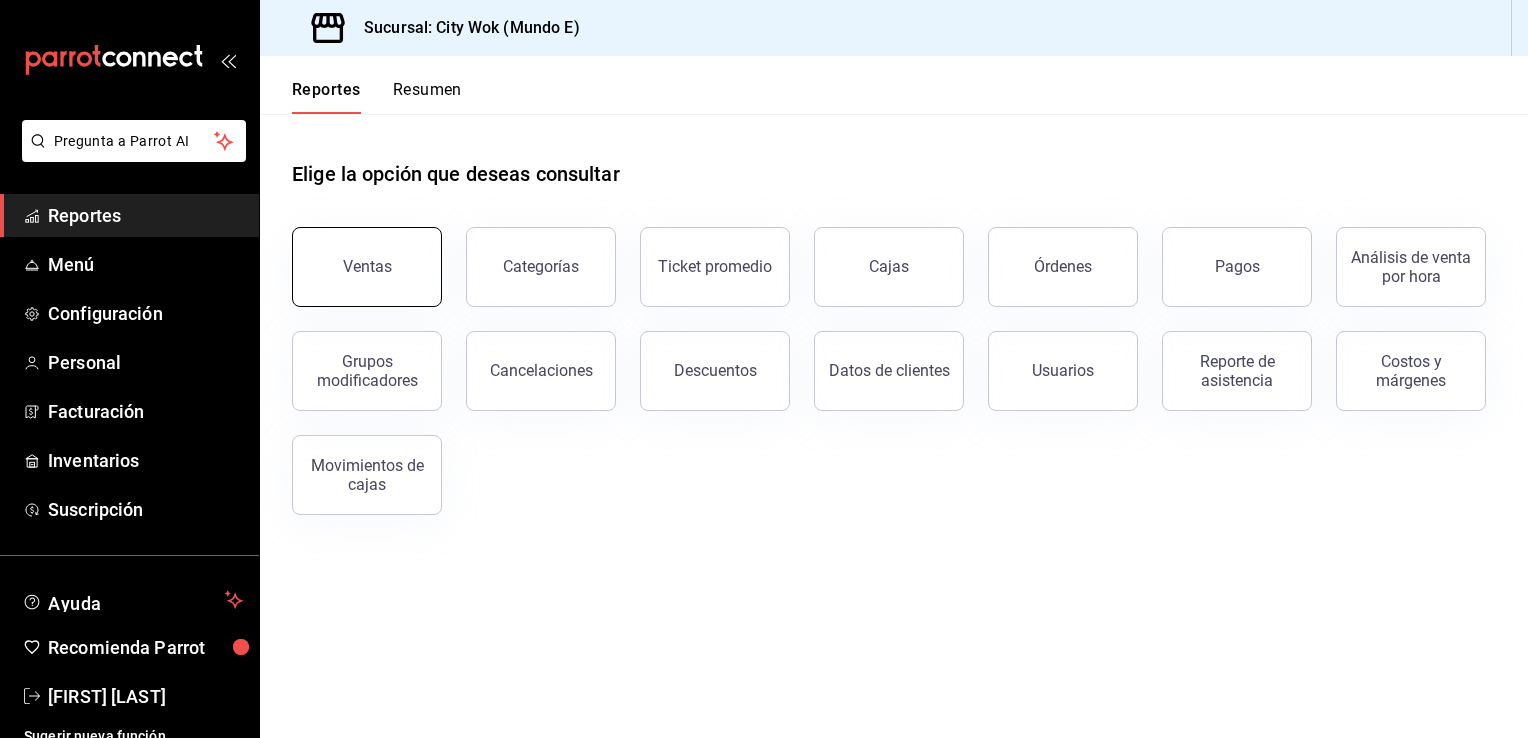 click on "Ventas" at bounding box center [367, 267] 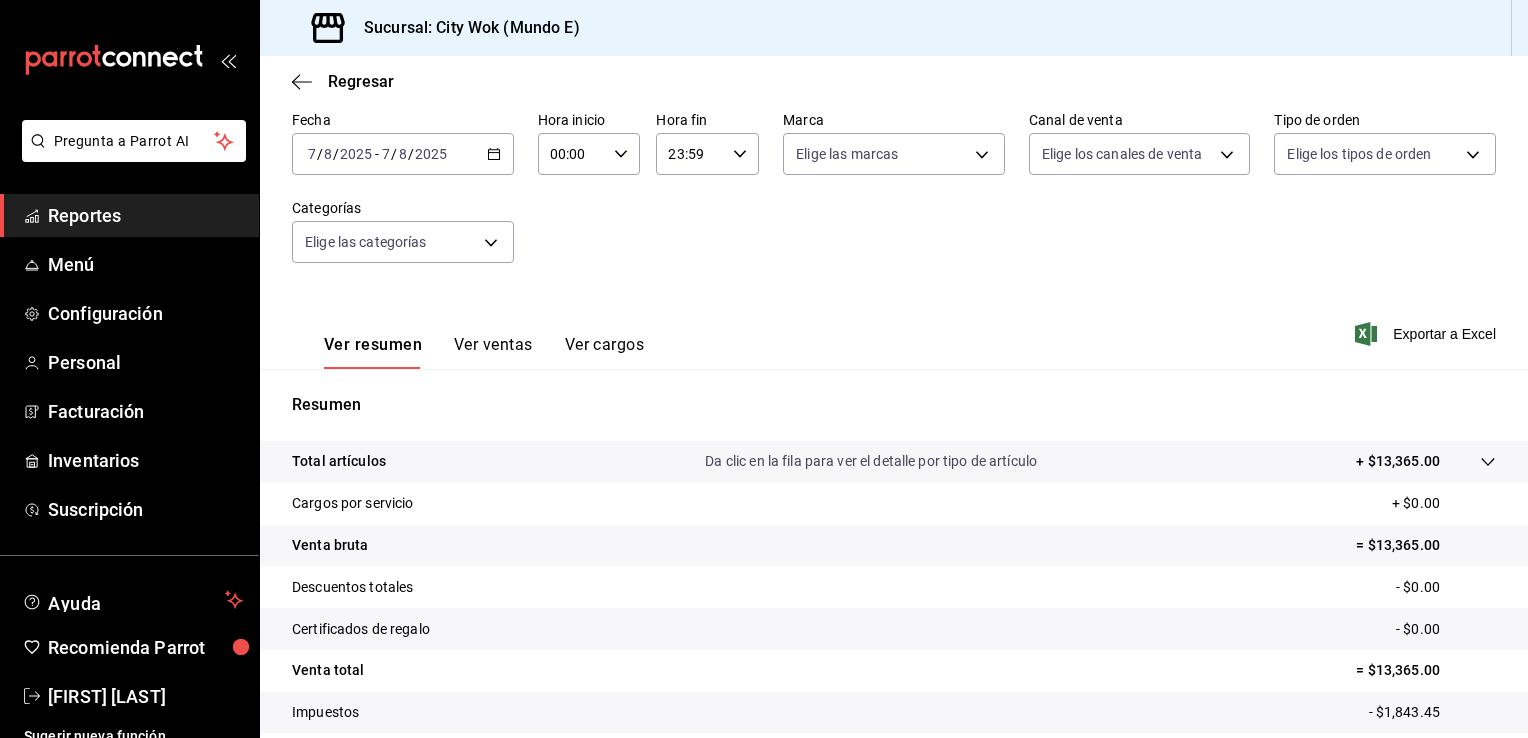 scroll, scrollTop: 120, scrollLeft: 0, axis: vertical 